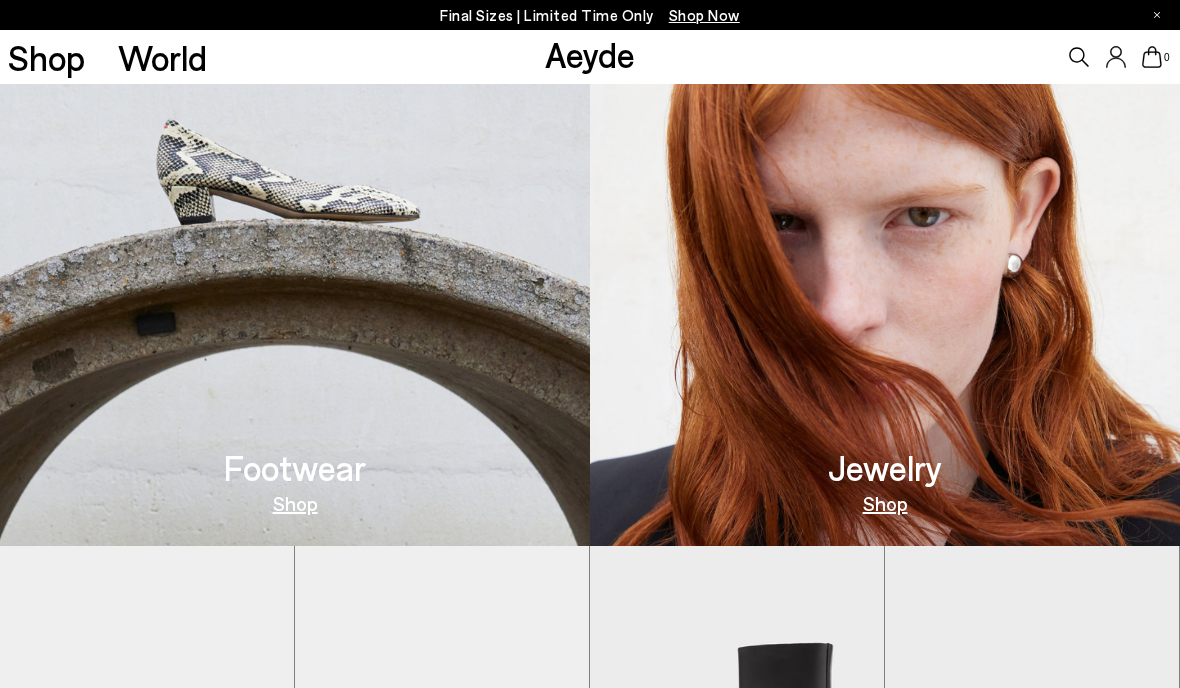 scroll, scrollTop: 798, scrollLeft: 0, axis: vertical 